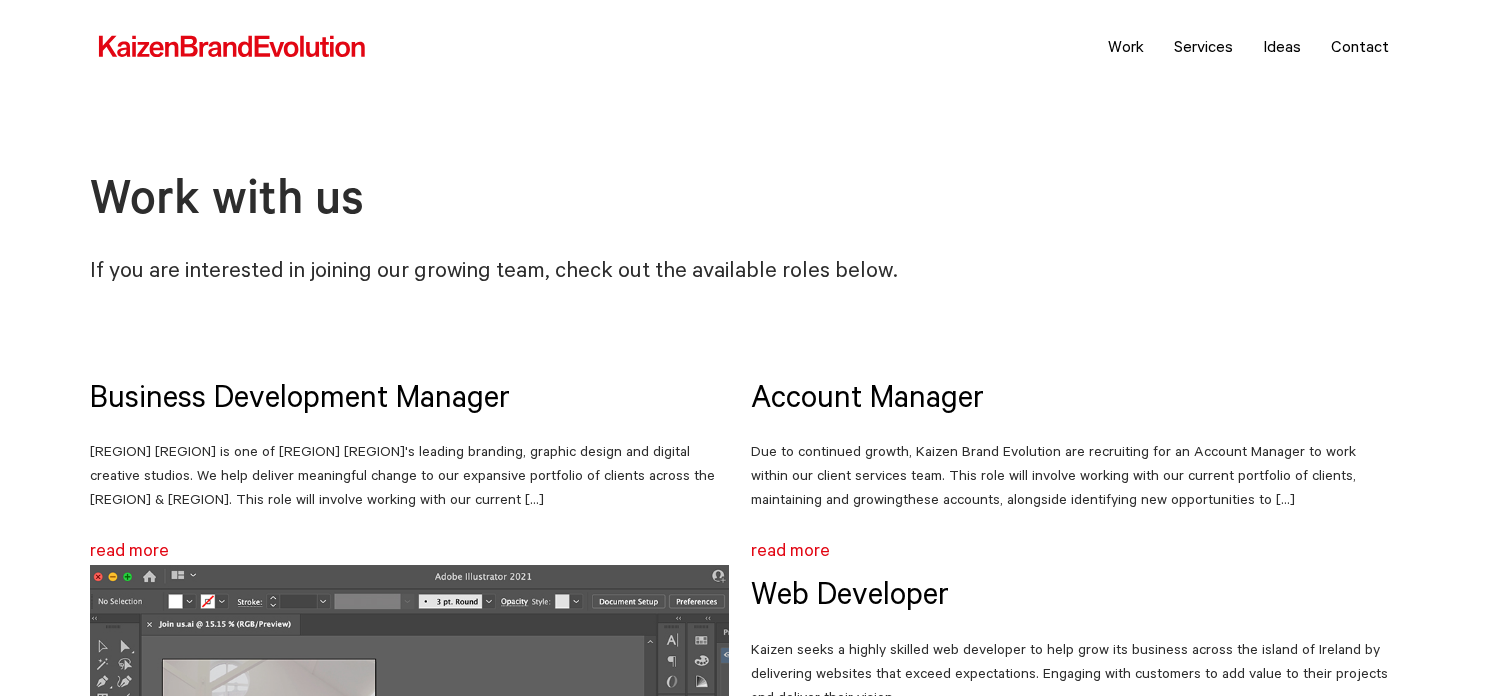 scroll, scrollTop: 0, scrollLeft: 0, axis: both 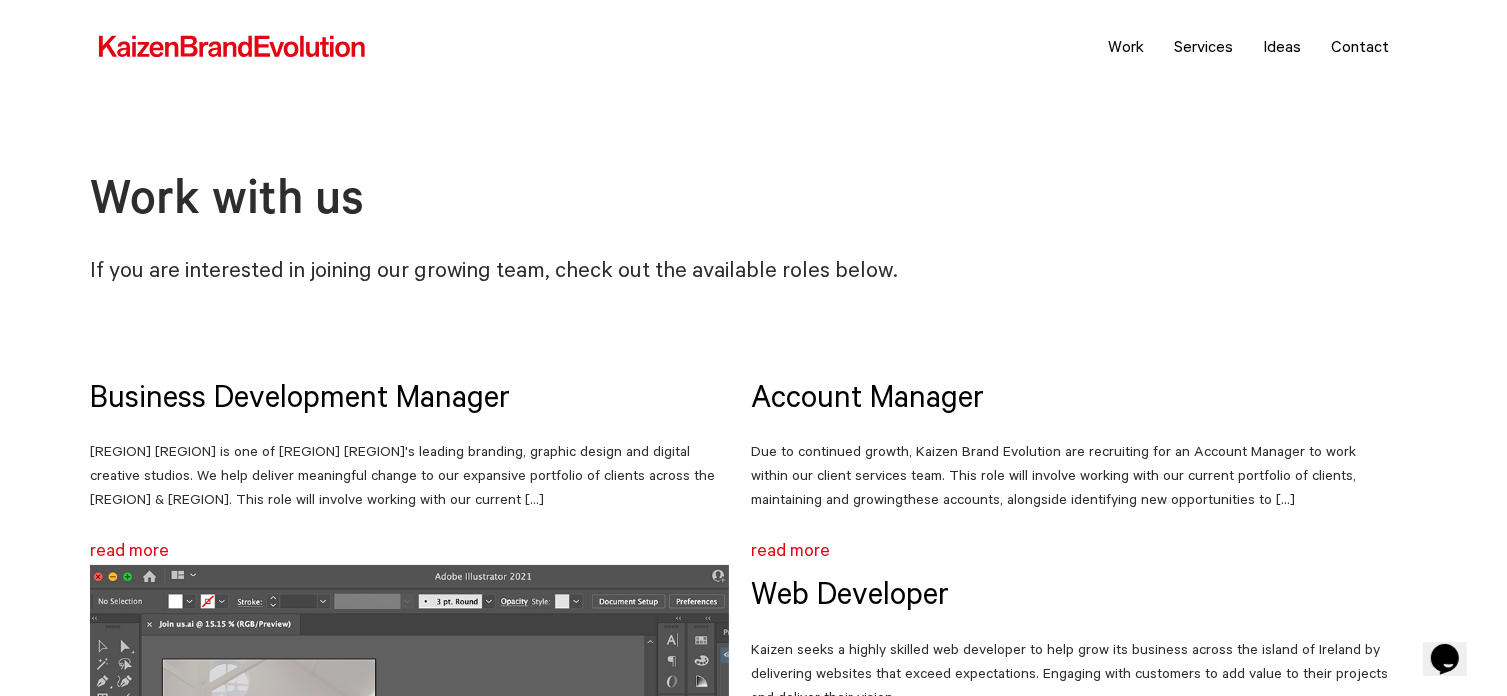 click on "[REGION] [REGION] is one of [REGION] [REGION]'s leading branding, graphic design and digital creative studios. We help deliver meaningful change to our expansive portfolio of clients across the [REGION] & [REGION]. This role will involve working with our current […]" at bounding box center [409, 475] 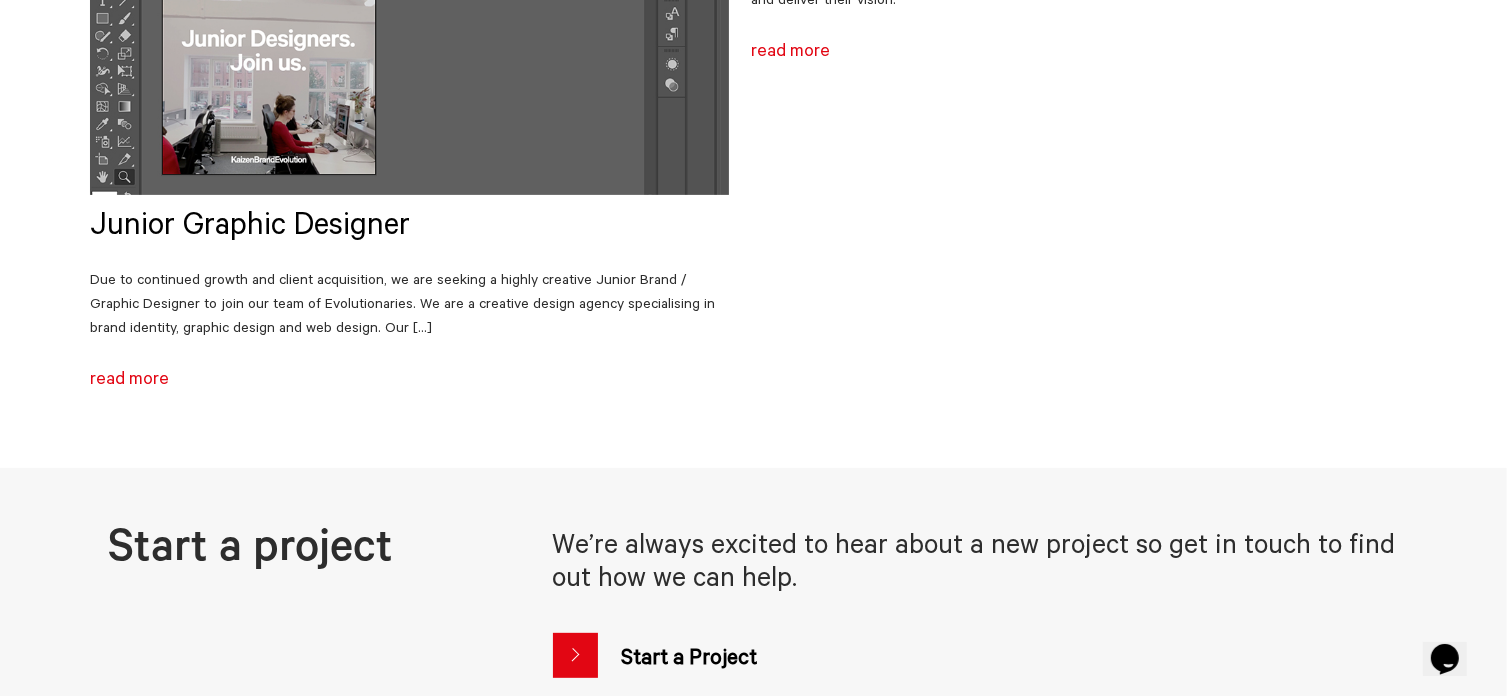 drag, startPoint x: 0, startPoint y: 0, endPoint x: 367, endPoint y: 494, distance: 615.4064 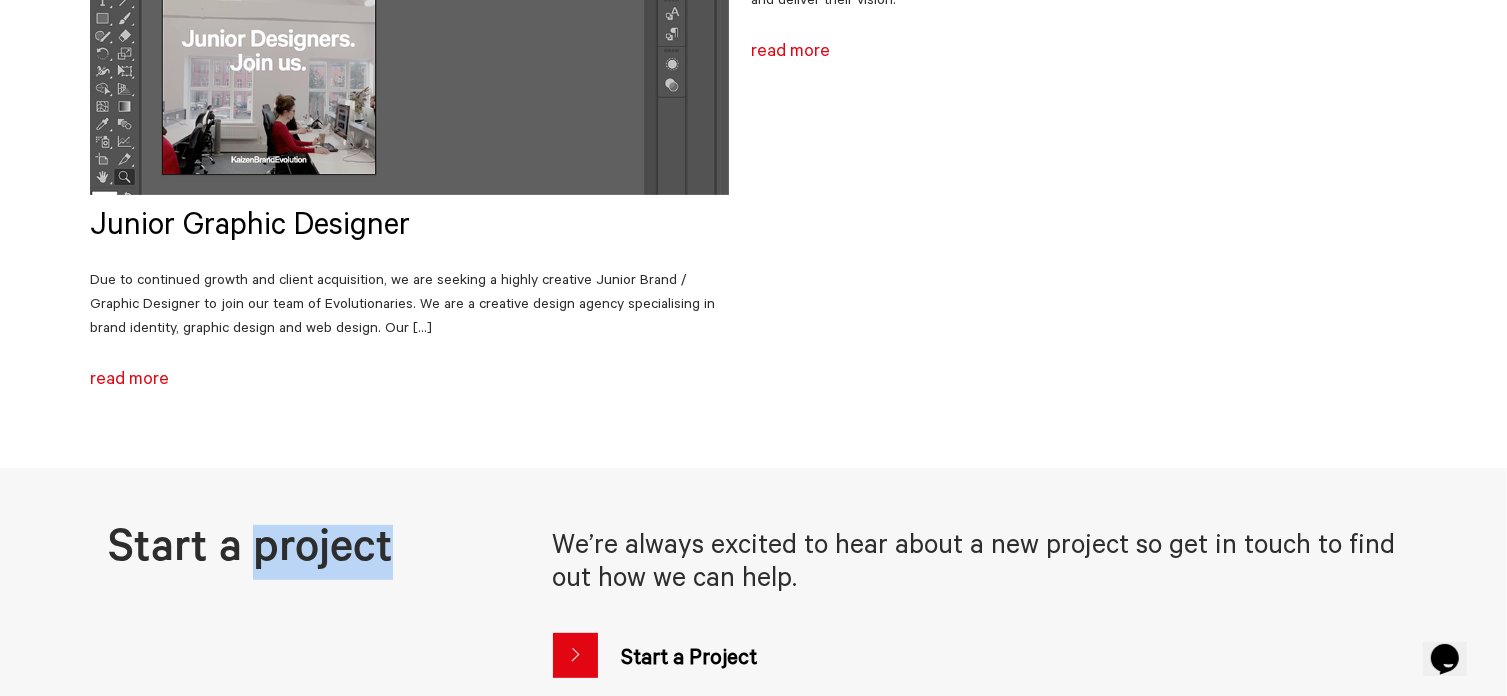 click on "Start a project
We’re always excited to hear about a new project so get in touch to find out how we can help.
Start a Project" at bounding box center (753, 592) 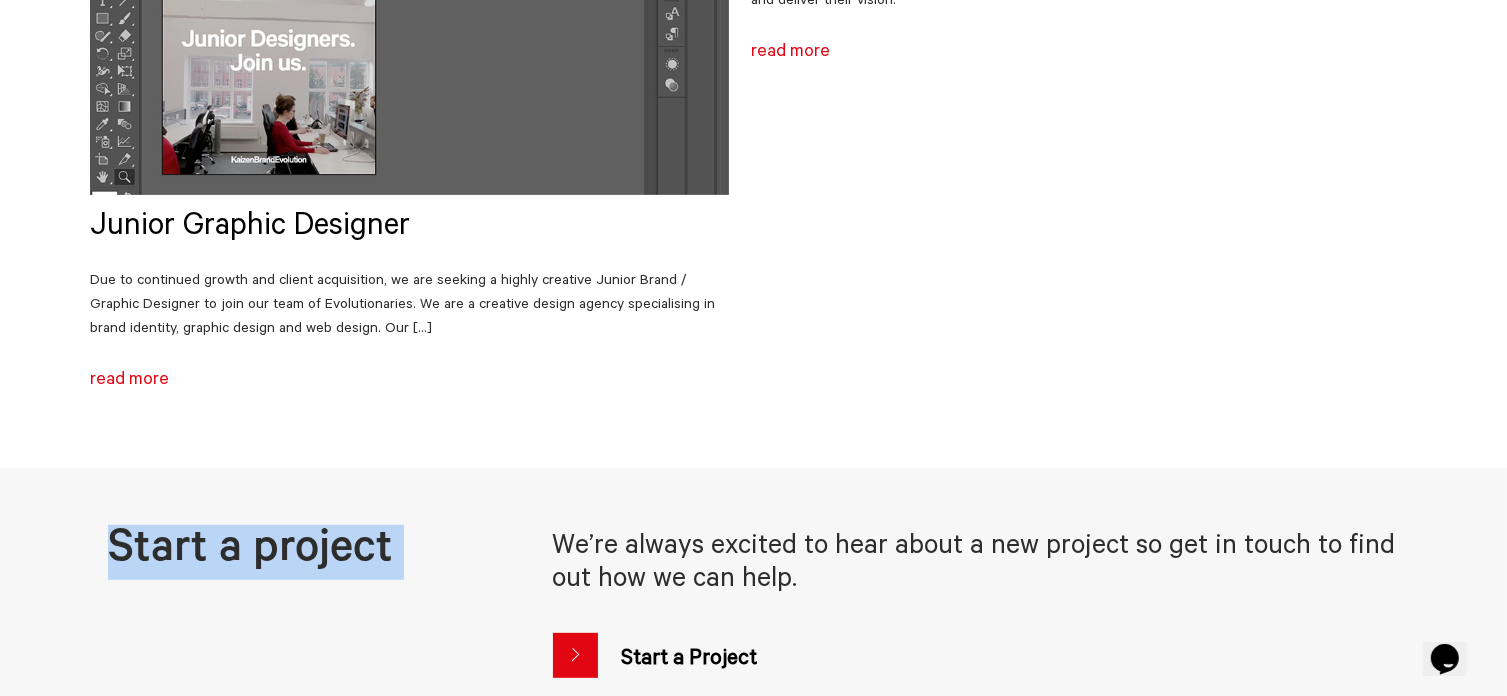 click on "Start a project
We’re always excited to hear about a new project so get in touch to find out how we can help.
Start a Project" at bounding box center (753, 592) 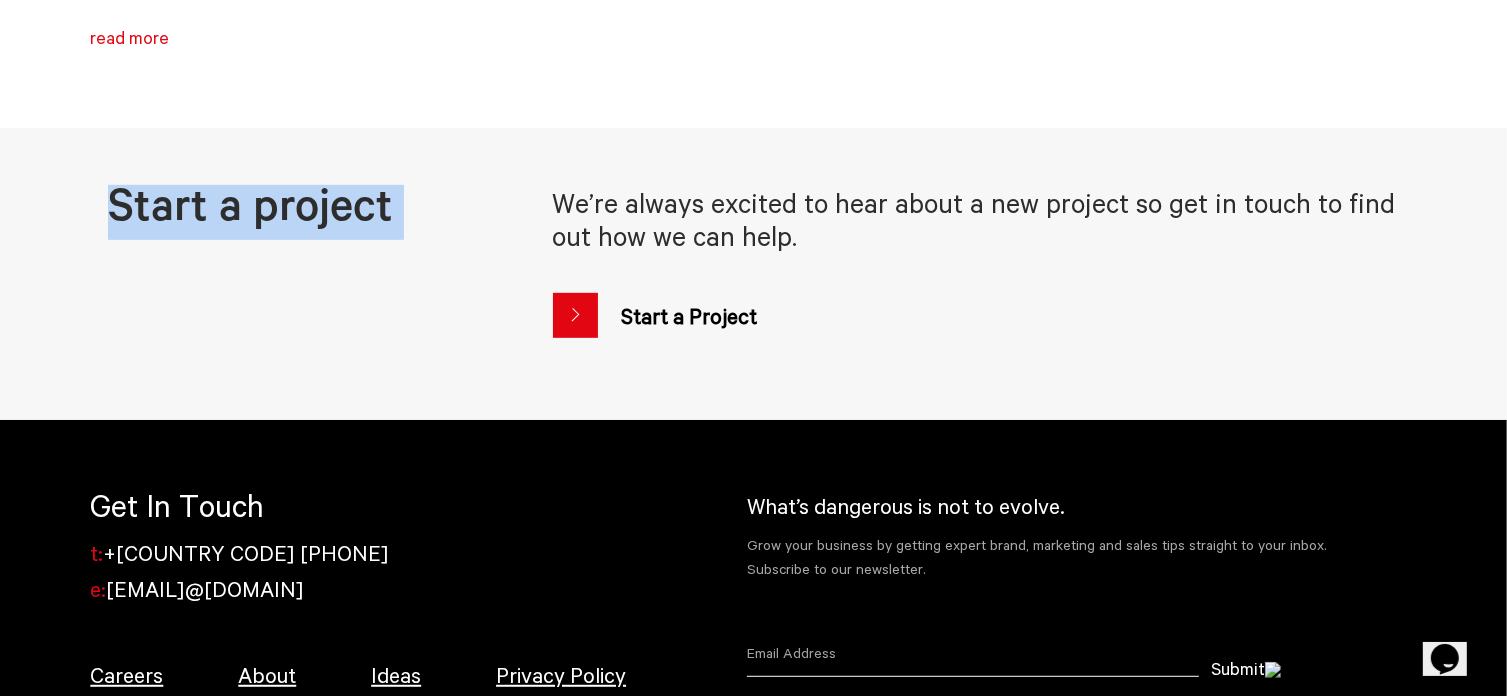 scroll, scrollTop: 1044, scrollLeft: 0, axis: vertical 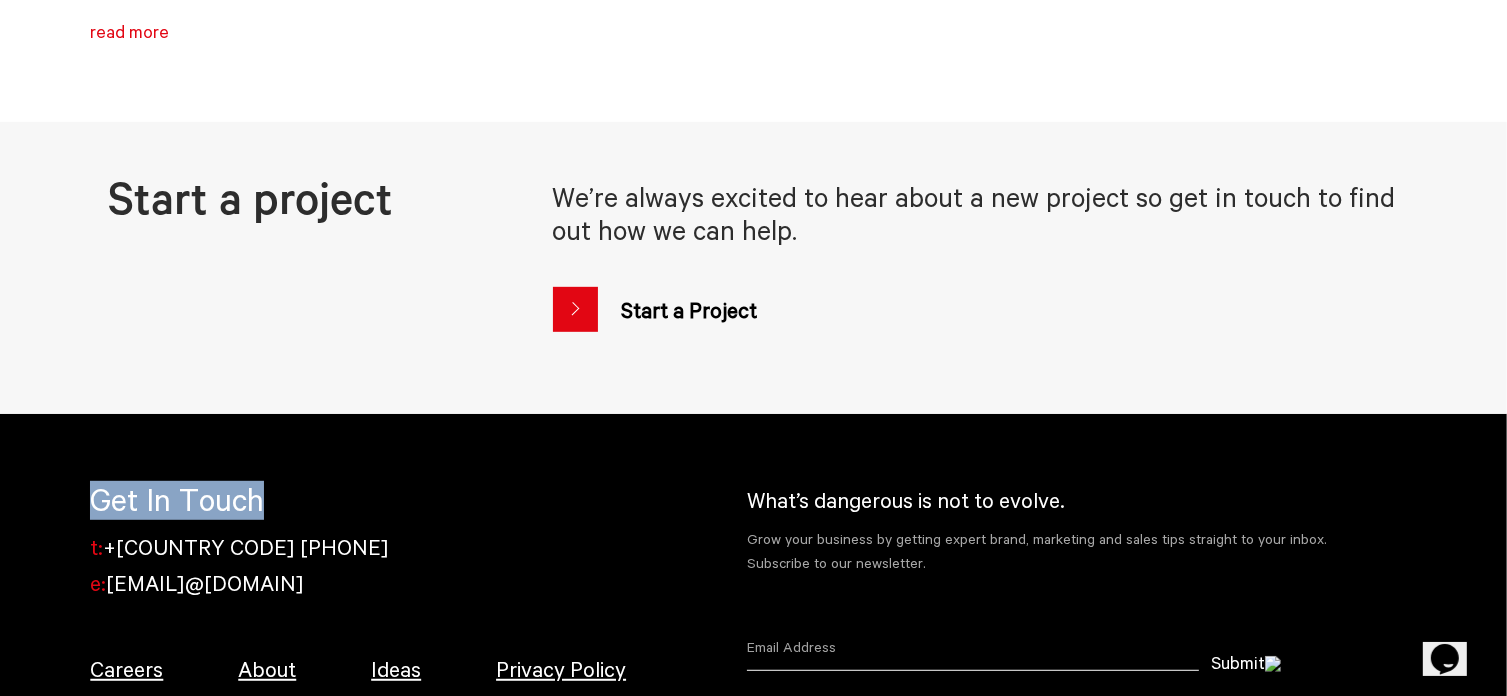 click on "Get In Touch" at bounding box center [358, 500] 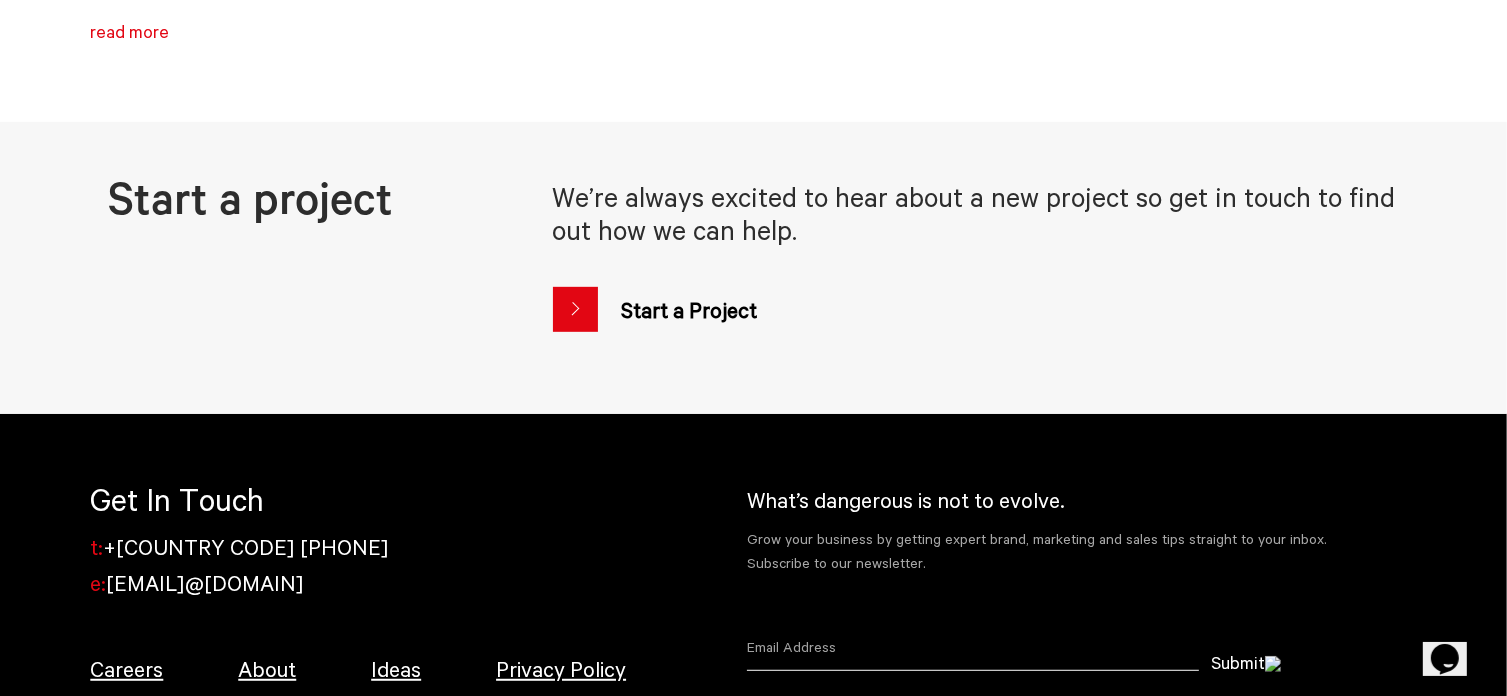 click on "Start a project
We’re always excited to hear about a new project so get in touch to find out how we can help.
Start a Project" at bounding box center [753, 246] 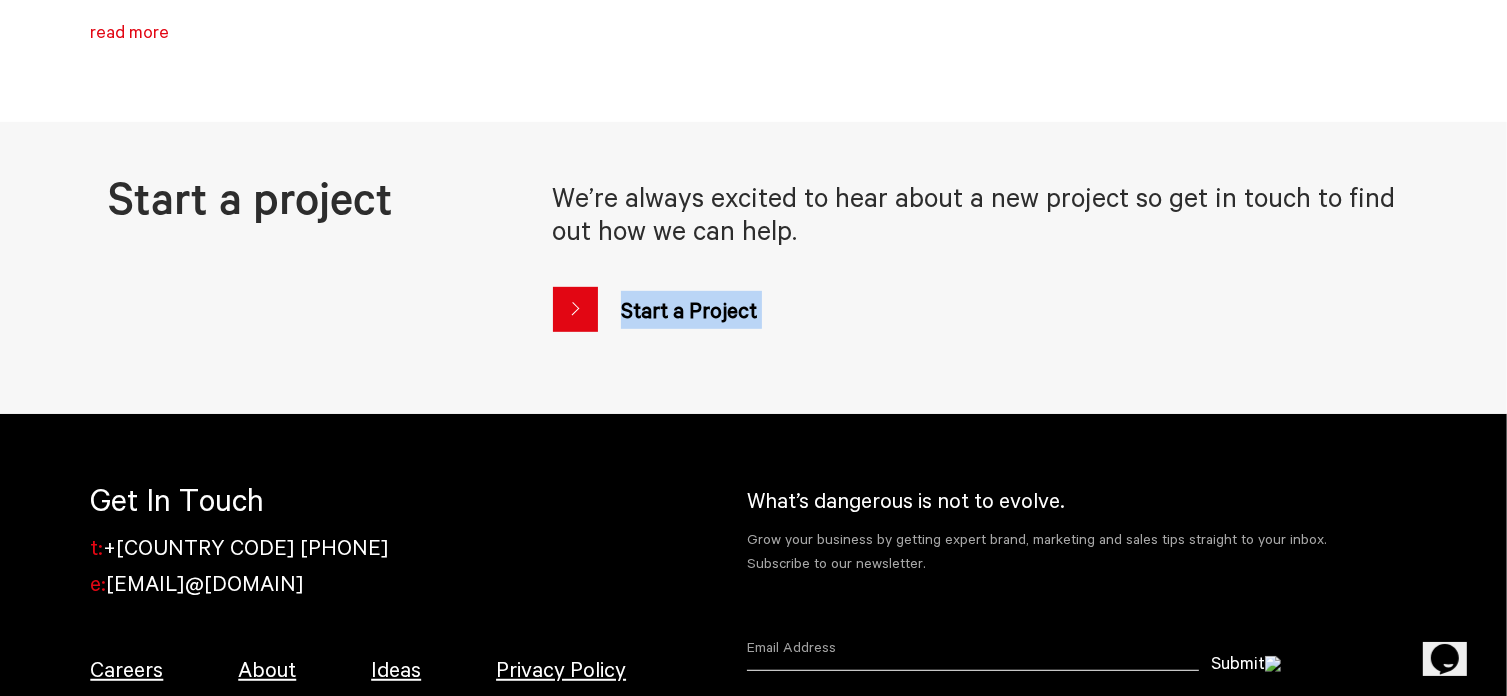 click on "We’re always excited to hear about a new project so get in touch to find out how we can help.
Start a Project" at bounding box center [978, 246] 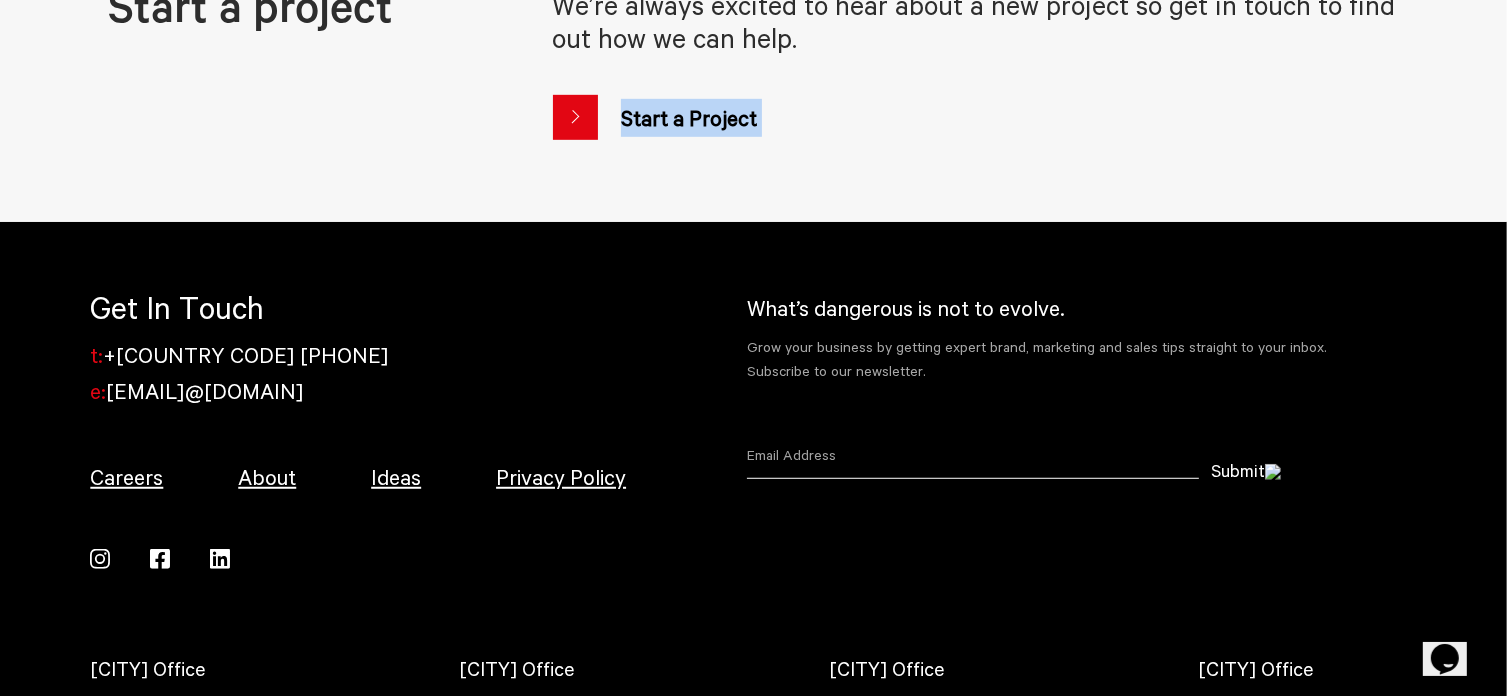 scroll, scrollTop: 1238, scrollLeft: 0, axis: vertical 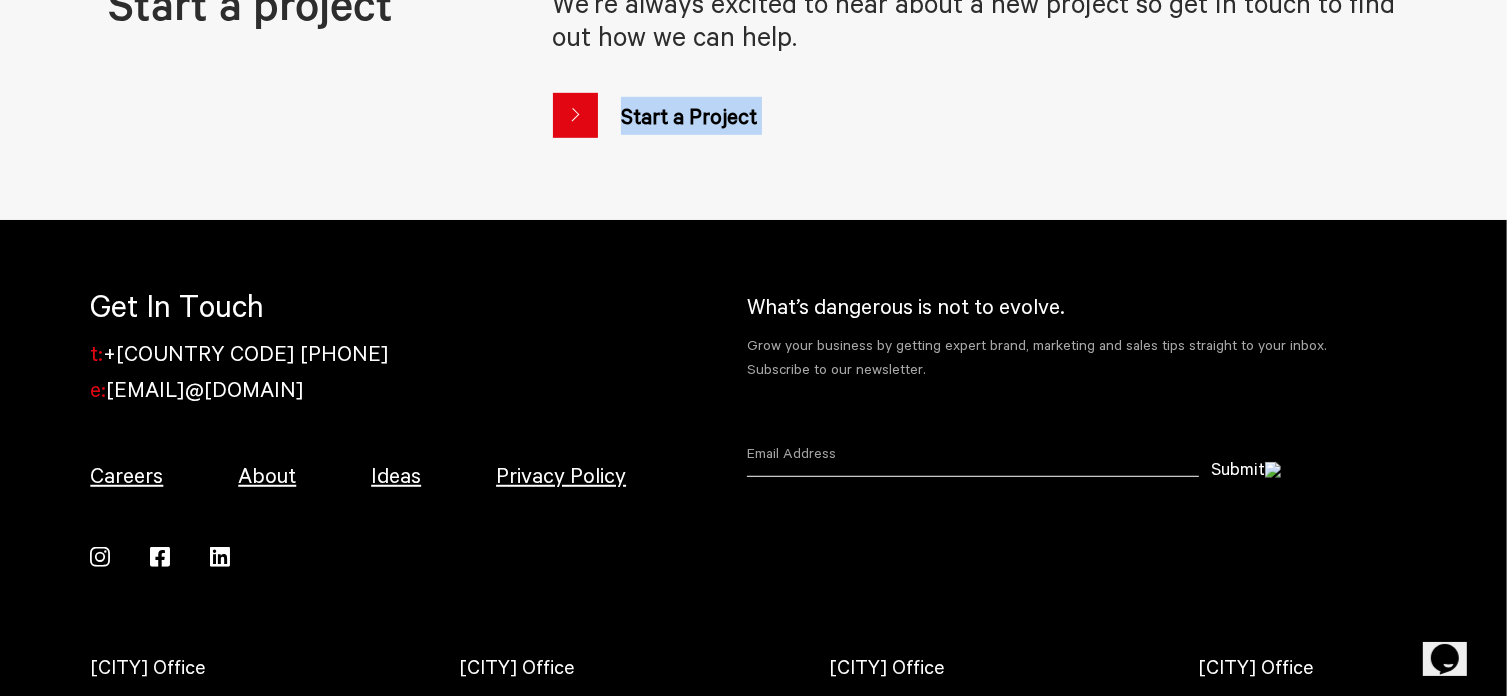 click on "Careers" at bounding box center [126, 475] 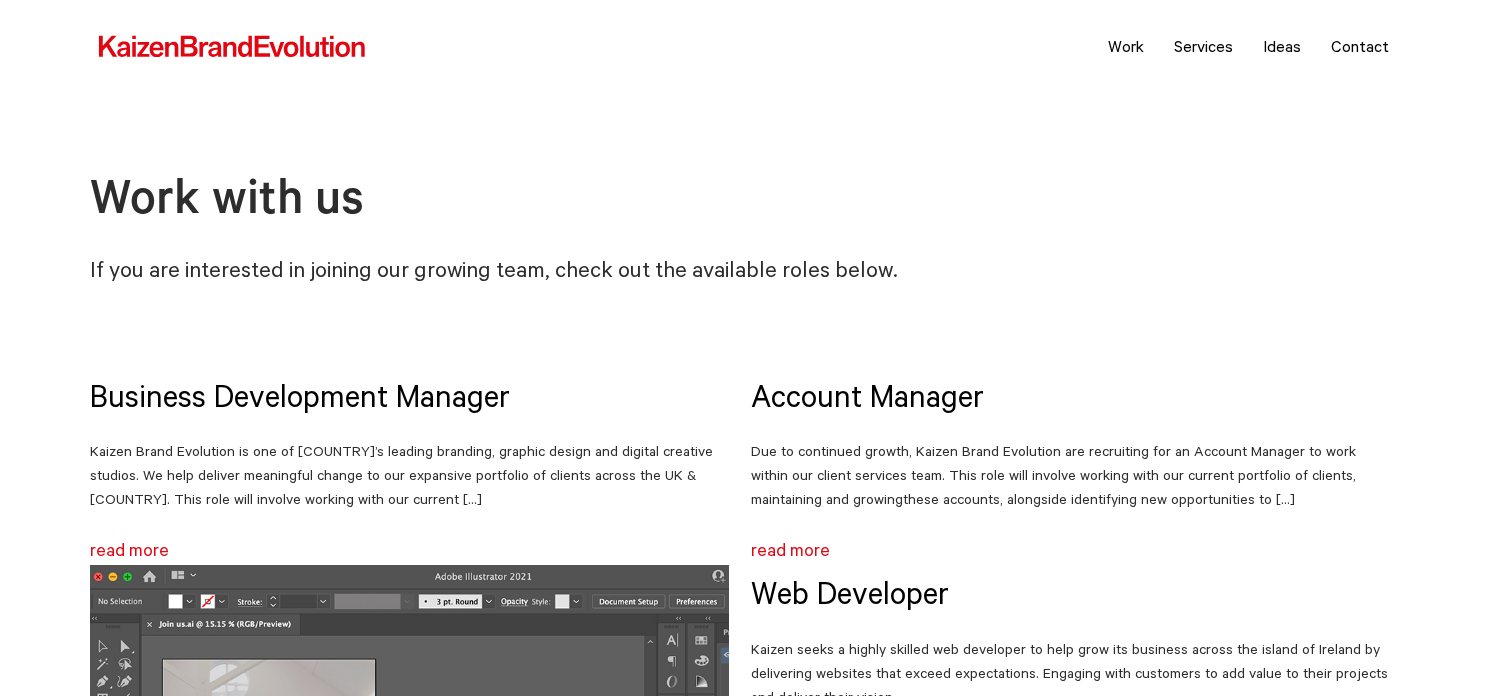 scroll, scrollTop: 0, scrollLeft: 0, axis: both 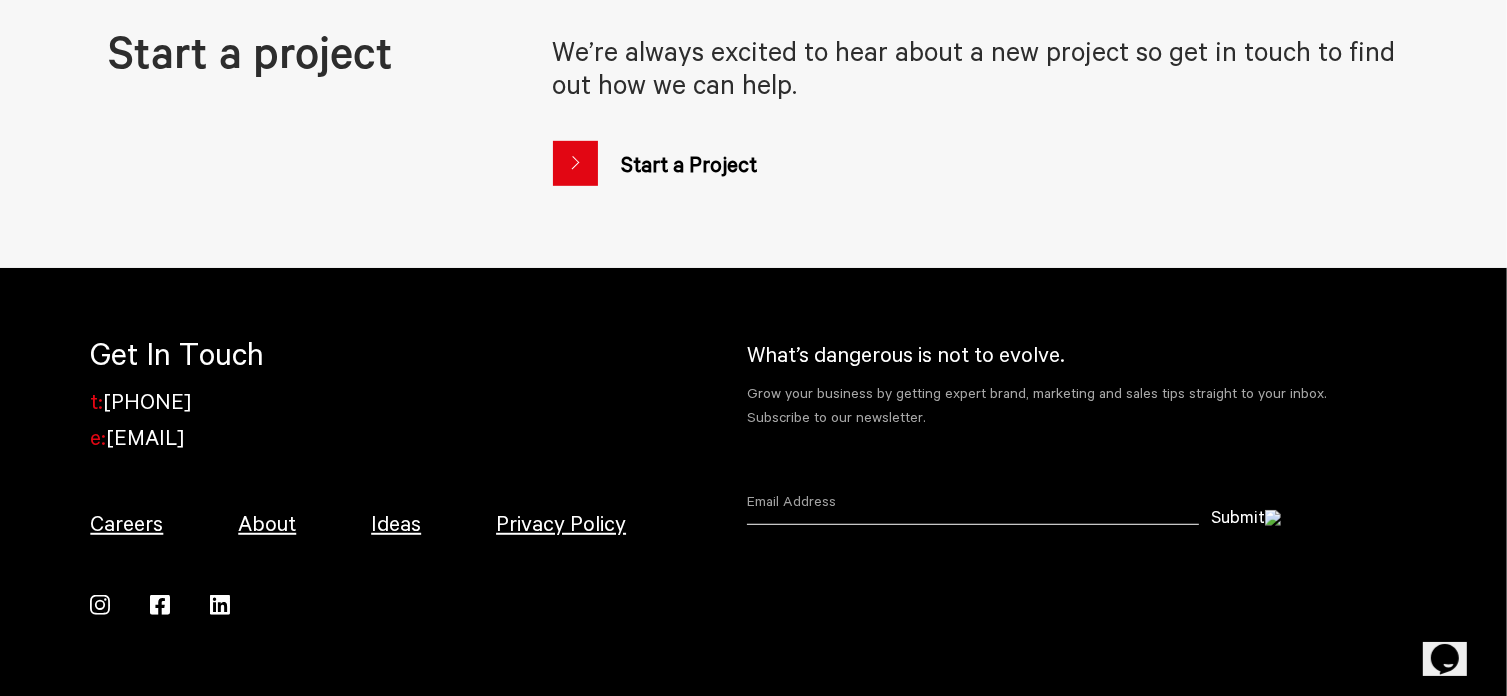 click on "Careers" at bounding box center [126, 523] 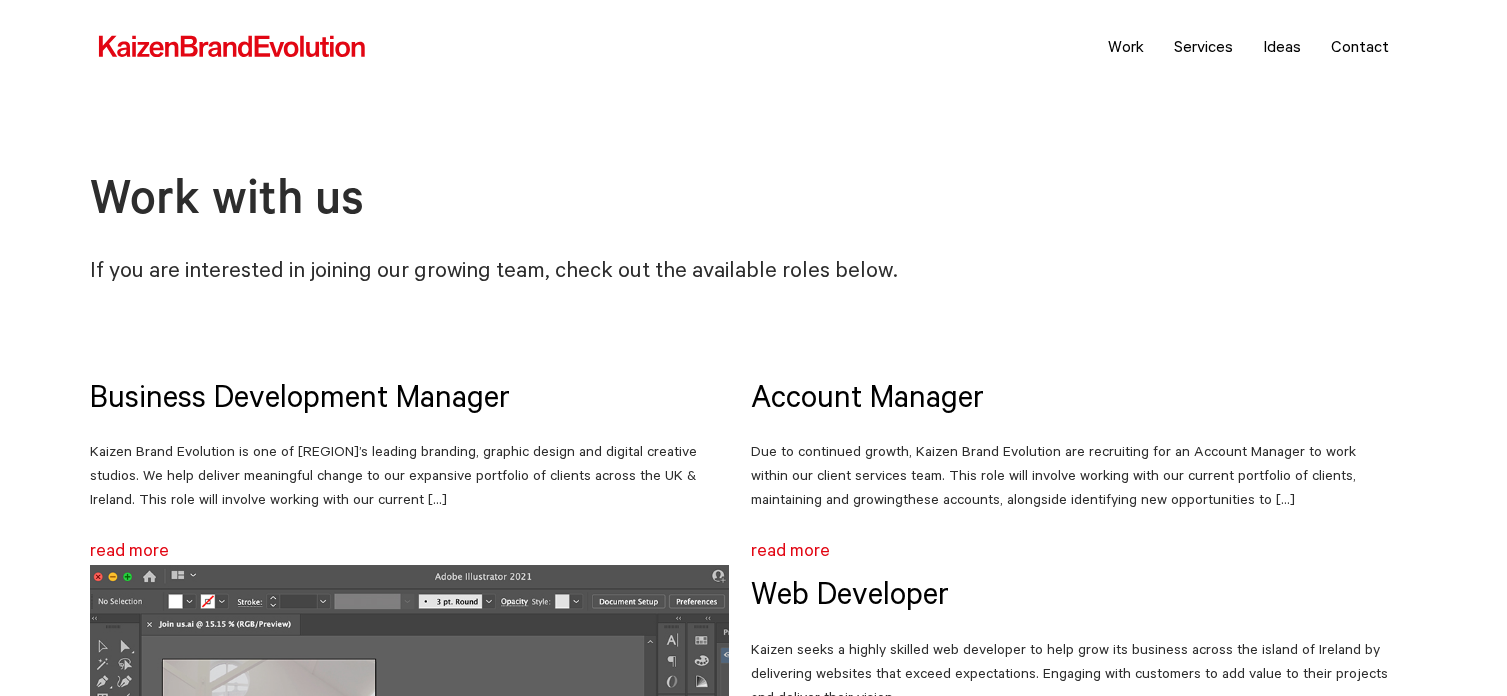 scroll, scrollTop: 0, scrollLeft: 0, axis: both 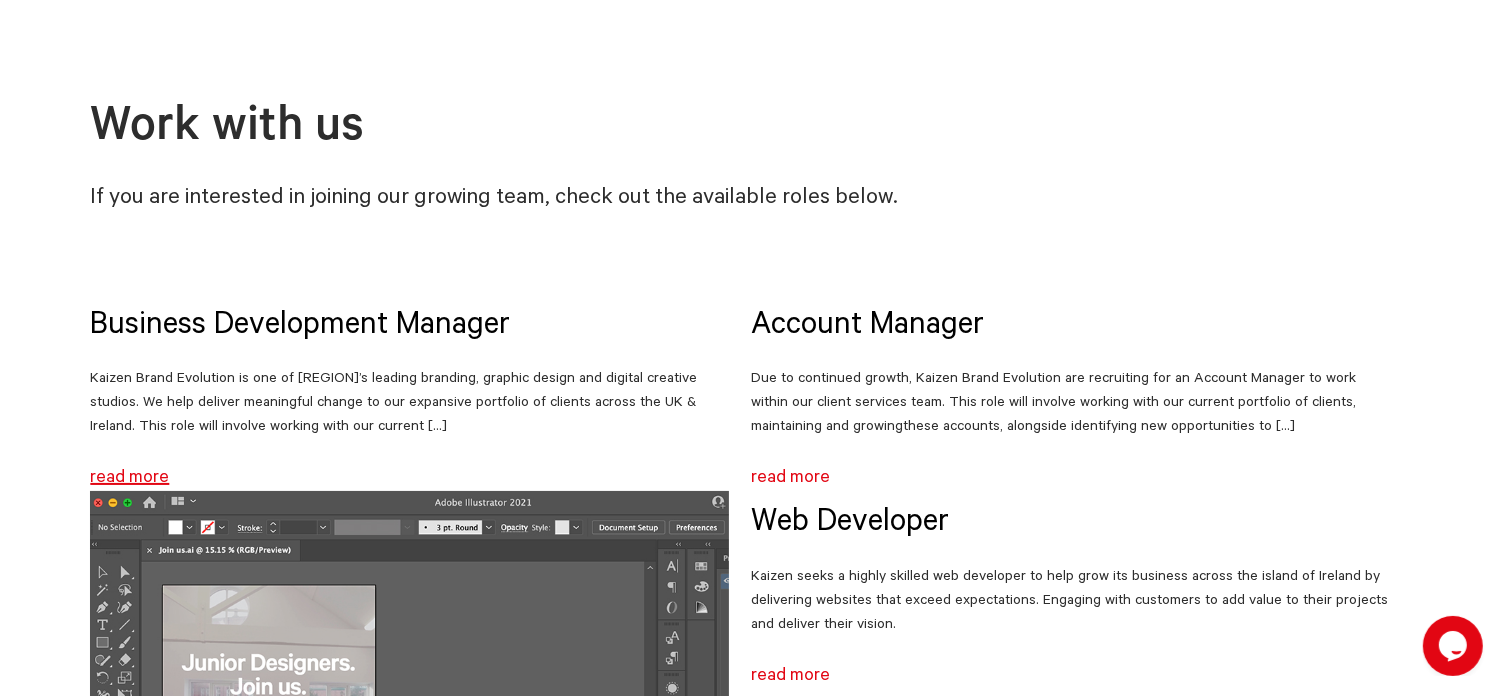click on "read more" at bounding box center (129, 476) 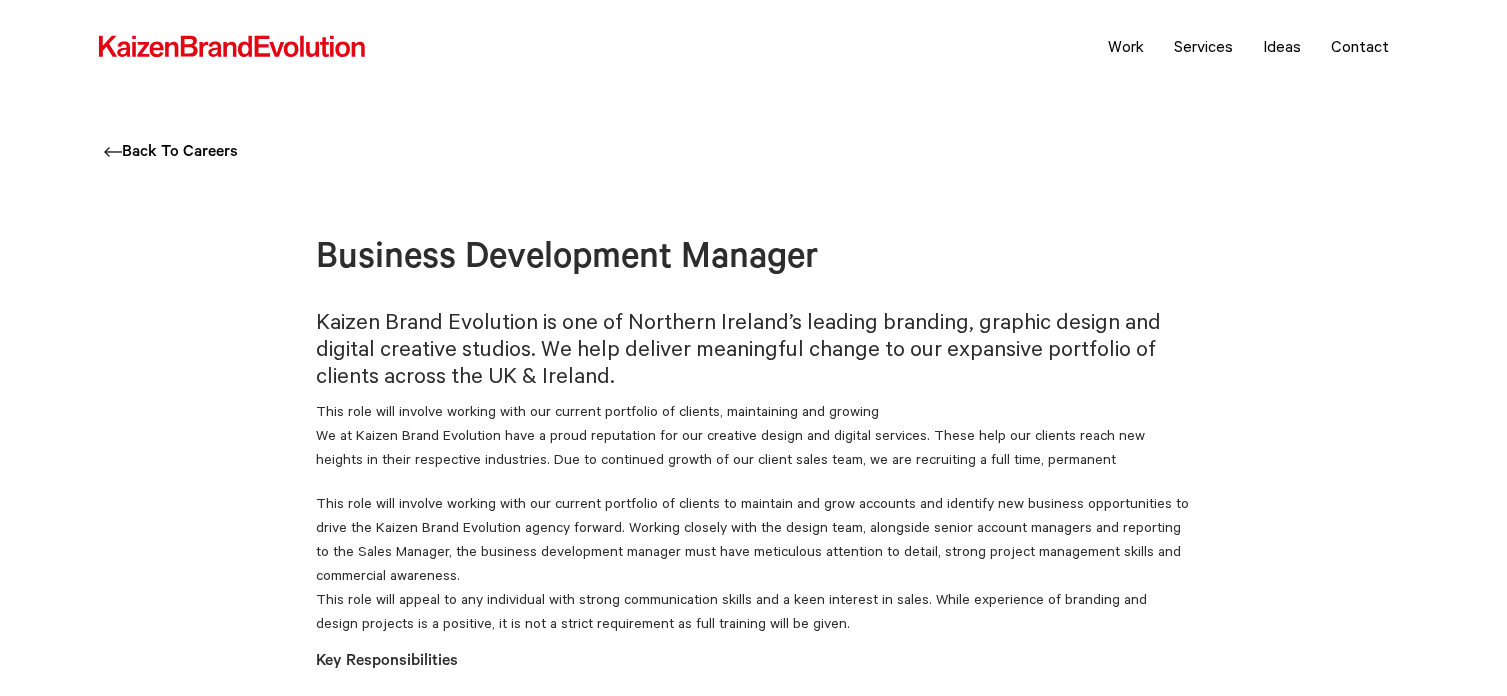scroll, scrollTop: 0, scrollLeft: 0, axis: both 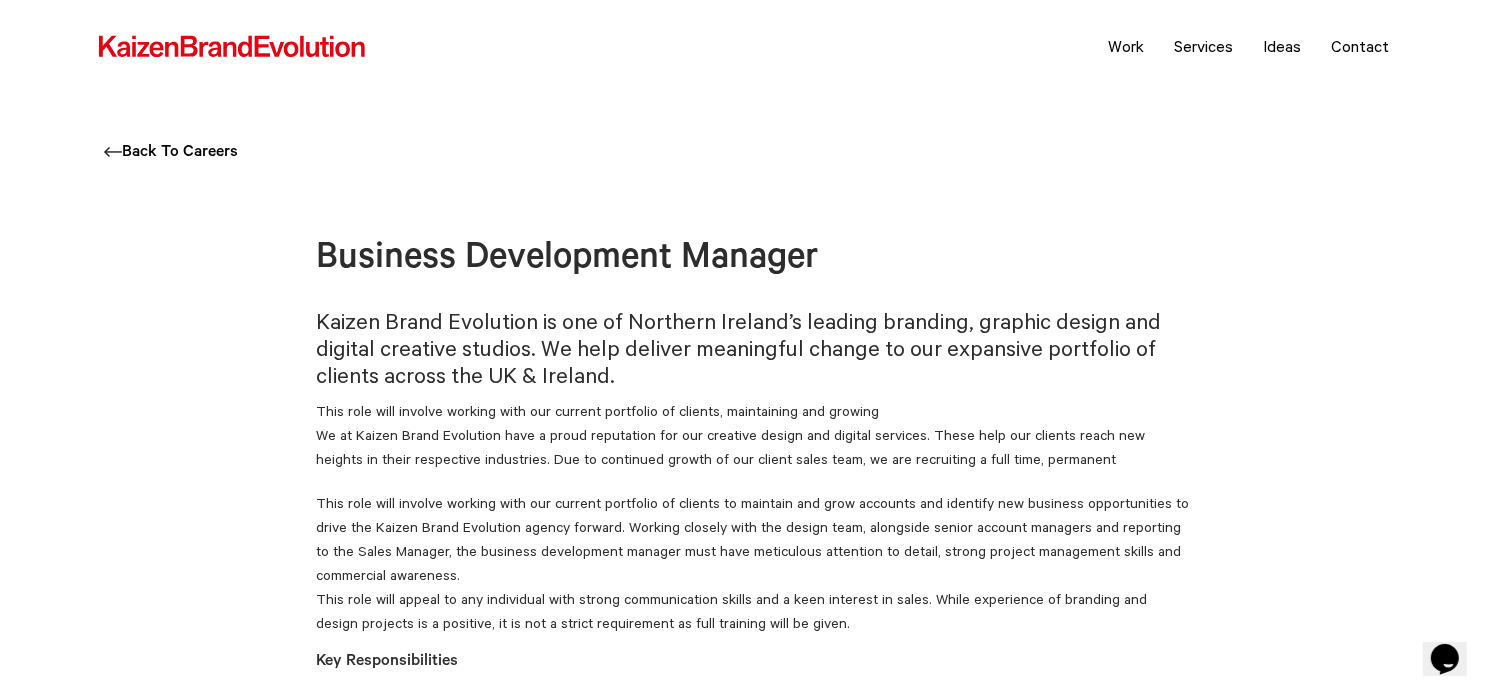 click on "This role will involve working with our current portfolio of clients, maintaining and growing We at Kaizen Brand Evolution have a proud reputation for our creative design and digital services. These help our clients reach new heights in their respective industries. Due to continued growth of our client sales team, we are recruiting a full time, permanent" at bounding box center (753, 435) 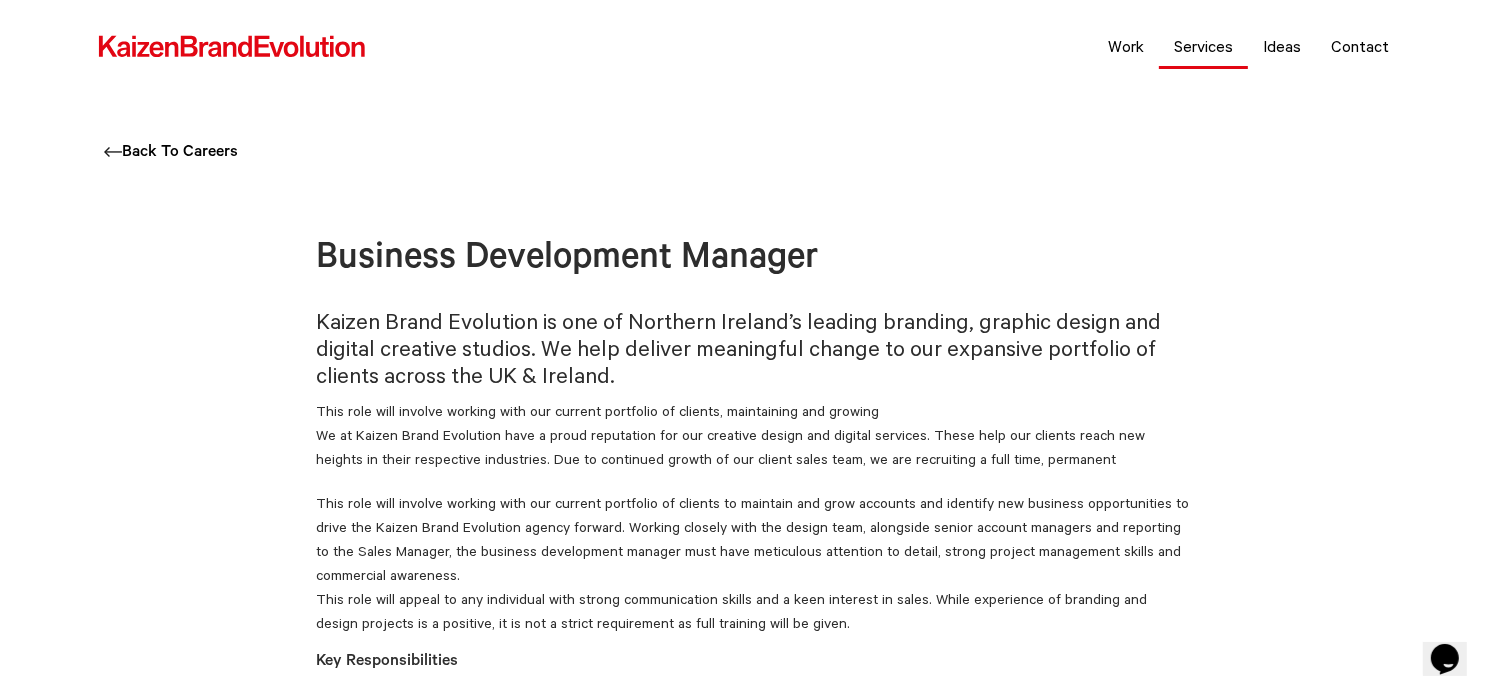click on "Services" at bounding box center [1203, 46] 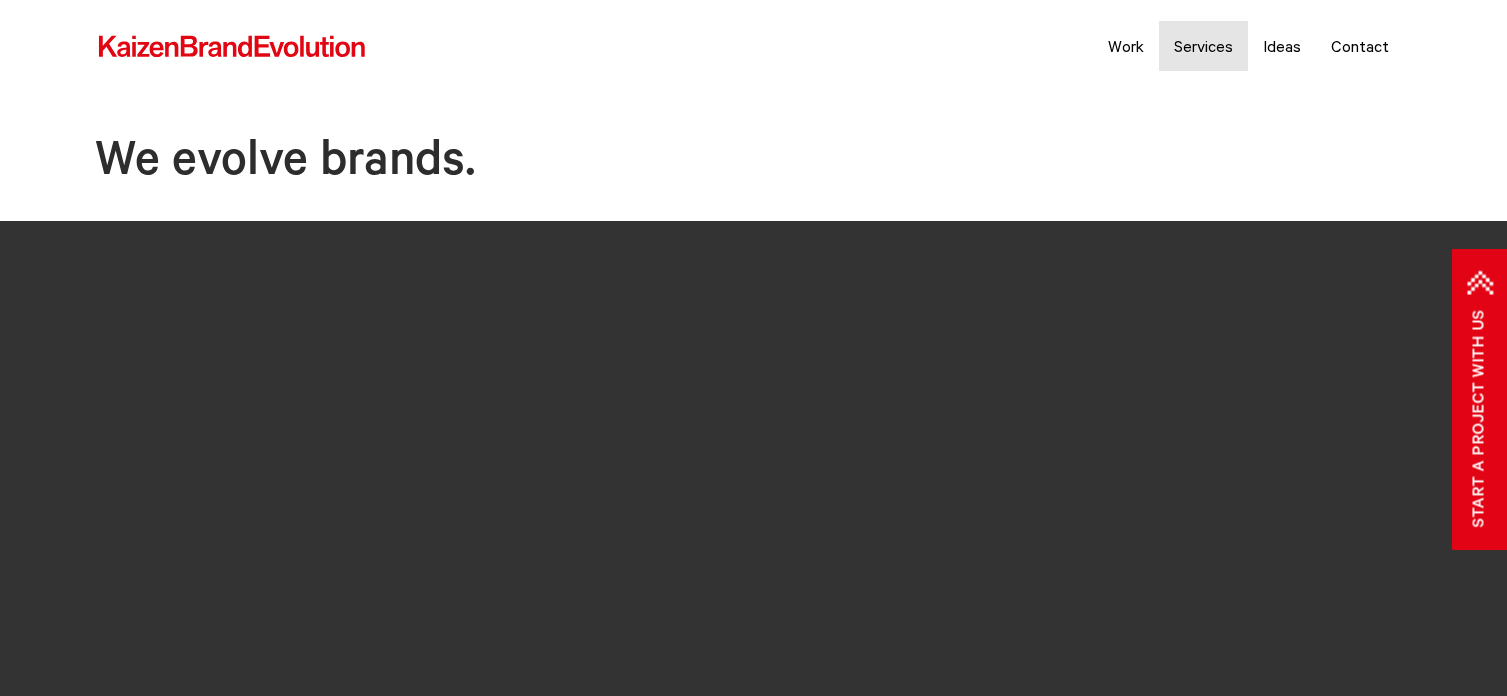 scroll, scrollTop: 0, scrollLeft: 0, axis: both 